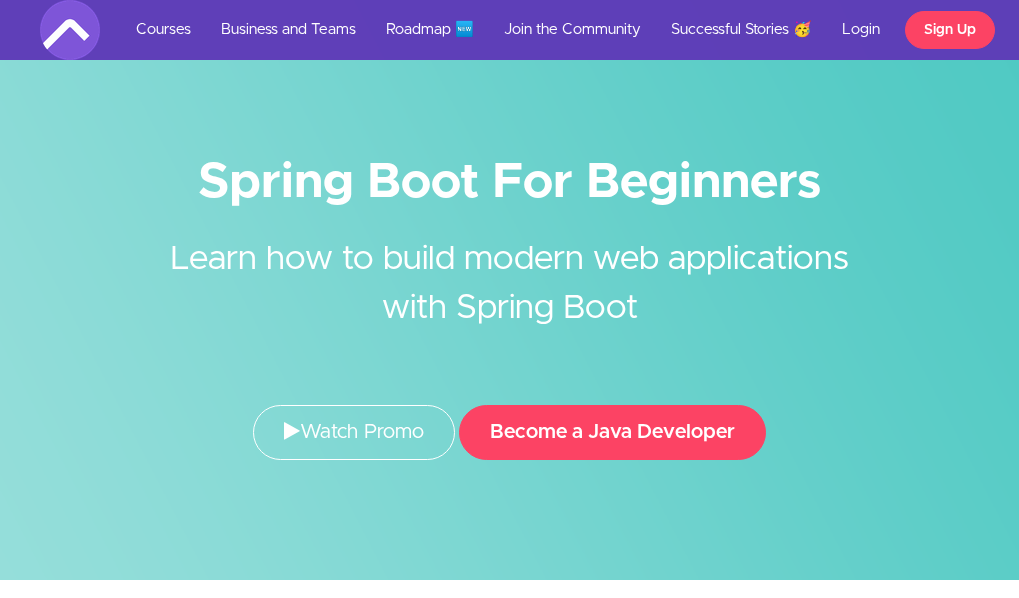 scroll, scrollTop: 0, scrollLeft: 0, axis: both 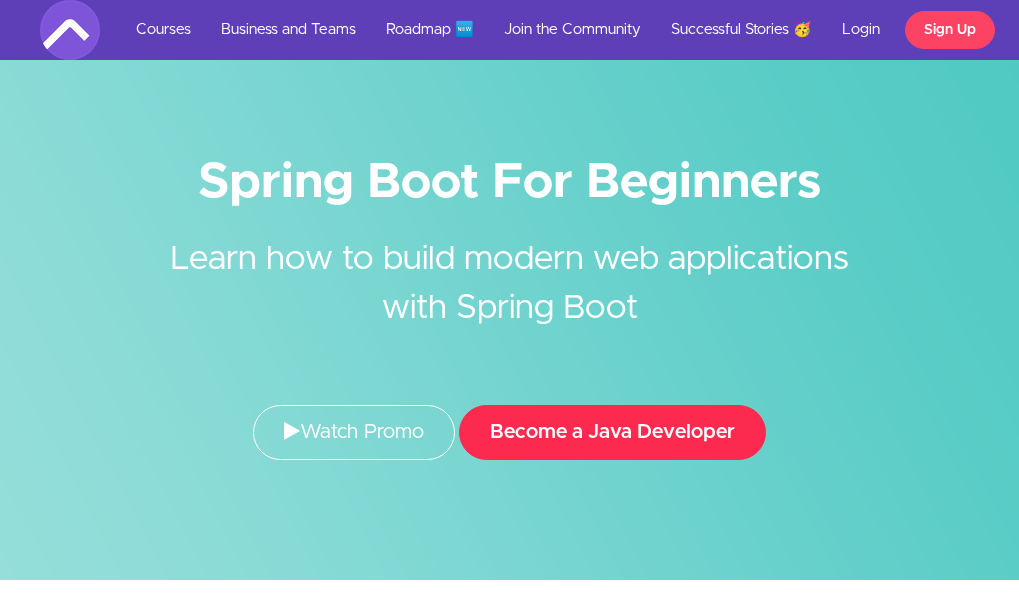 click on "Become a Java Developer" at bounding box center (612, 432) 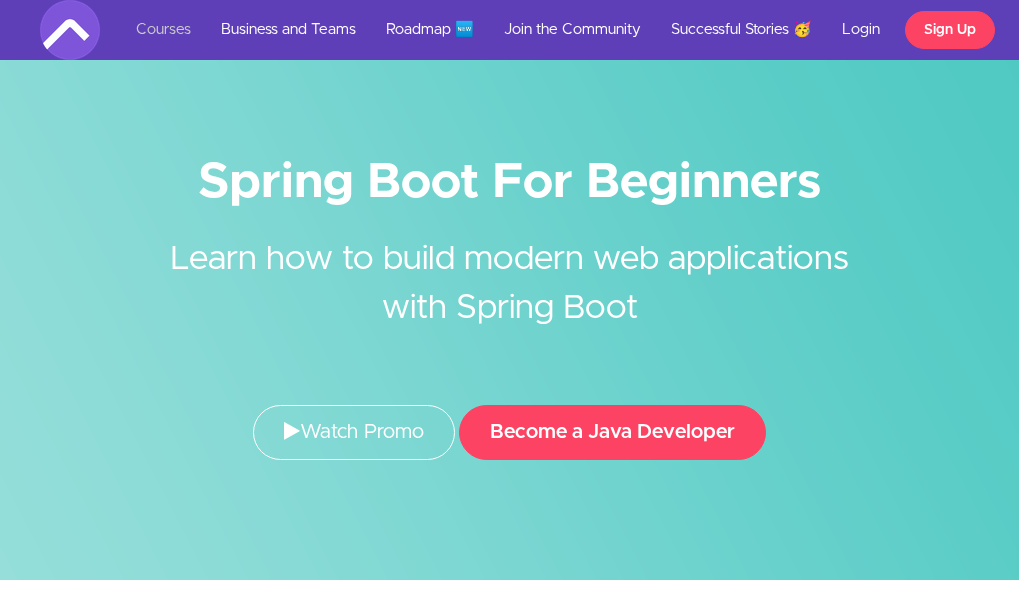 scroll, scrollTop: 0, scrollLeft: 0, axis: both 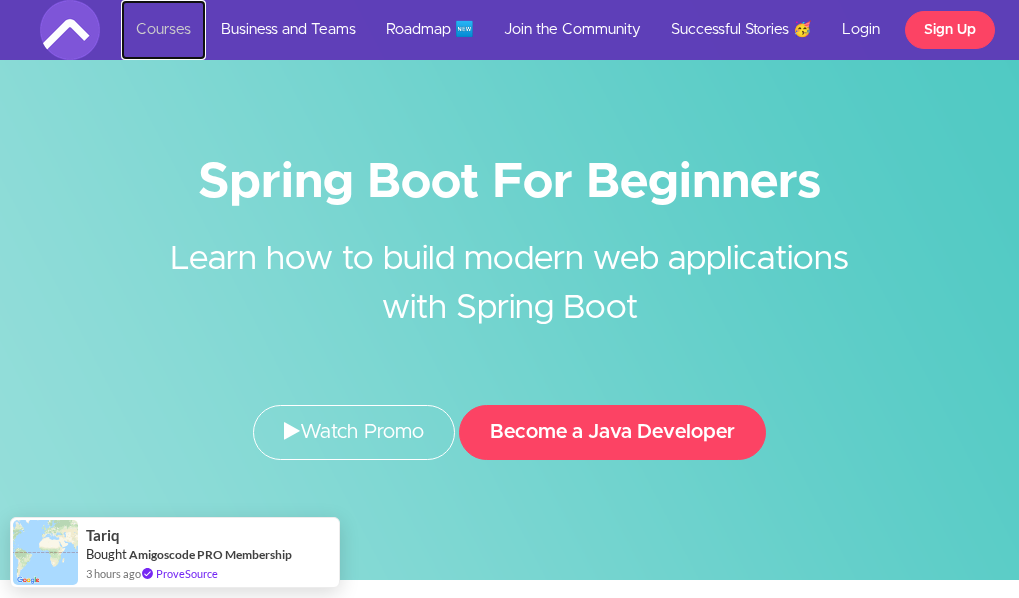 click on "Courses" at bounding box center [163, 30] 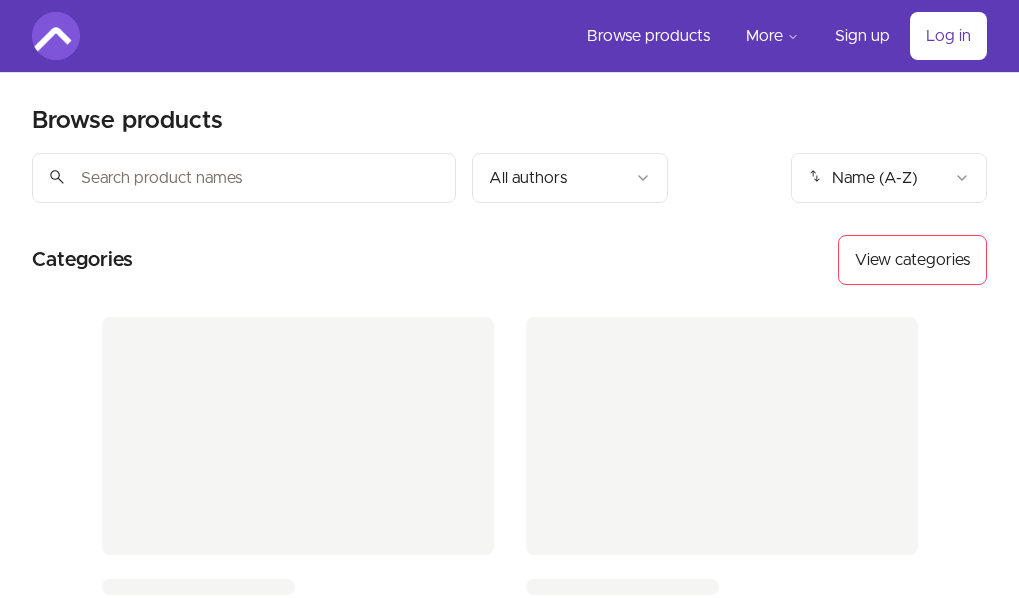 scroll, scrollTop: 0, scrollLeft: 0, axis: both 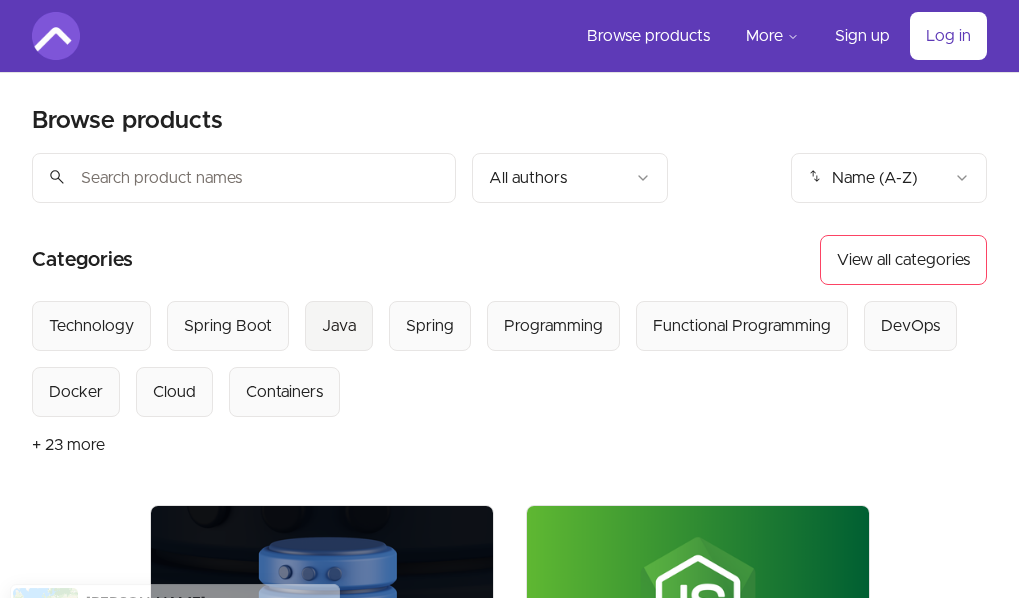 click on "Java" at bounding box center (339, 326) 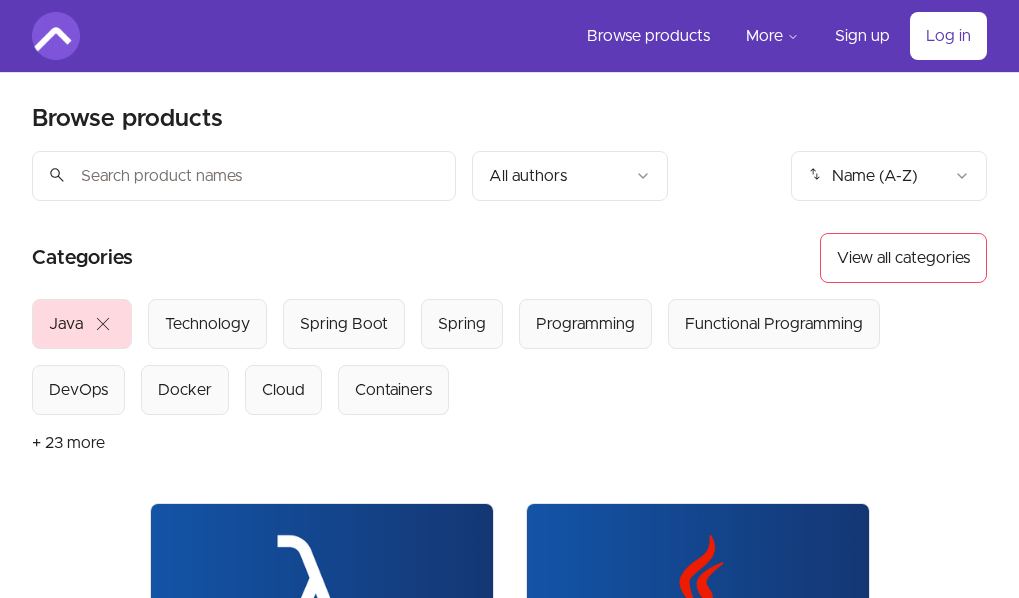 scroll, scrollTop: 0, scrollLeft: 0, axis: both 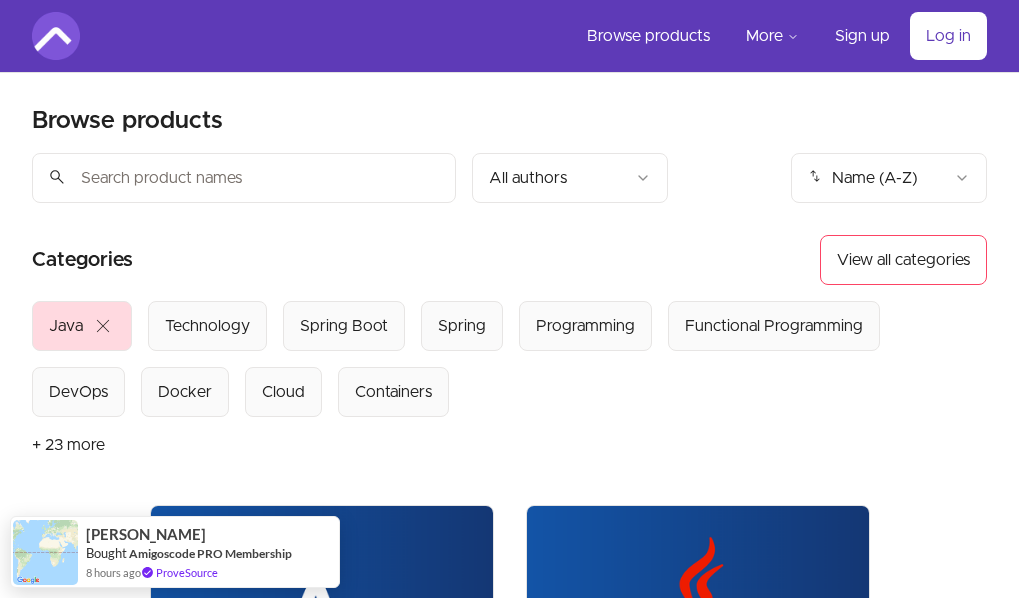 click at bounding box center (244, 178) 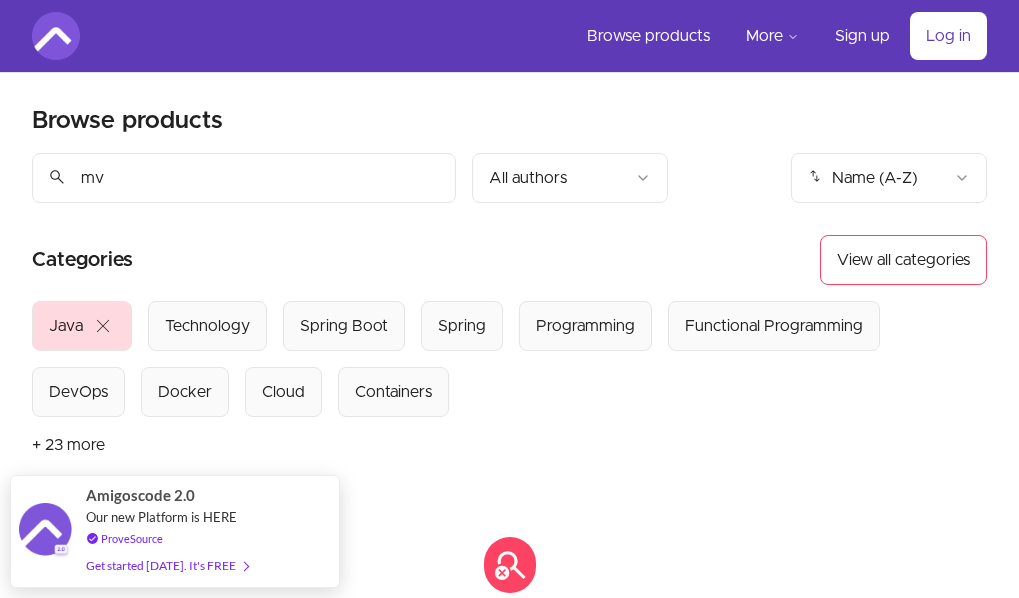 type on "m" 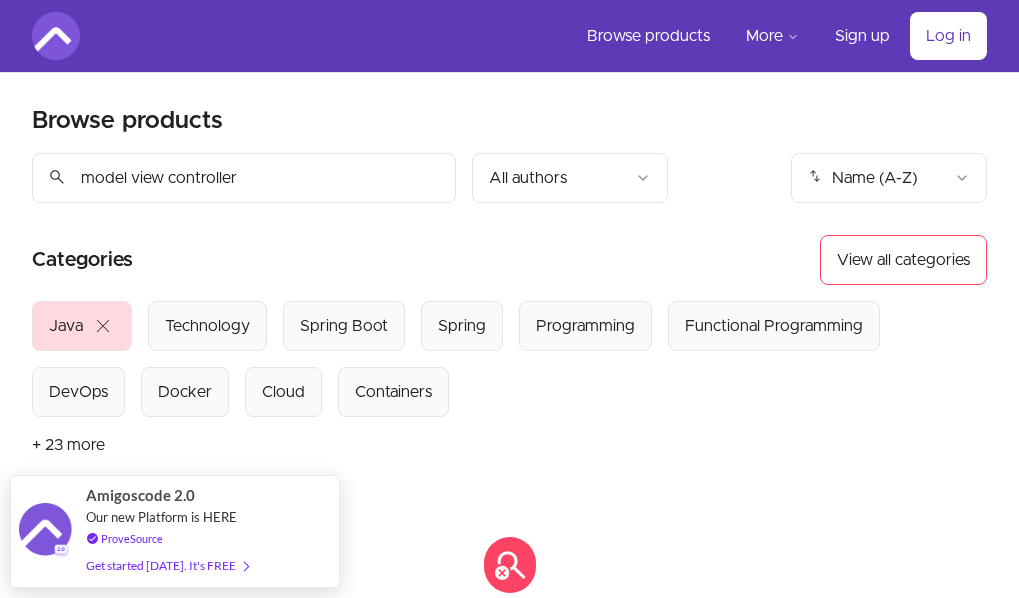 click on "Select from all categories: Java close Technology Spring Boot Spring Programming Functional Programming DevOps Docker Cloud Containers" at bounding box center [509, 359] 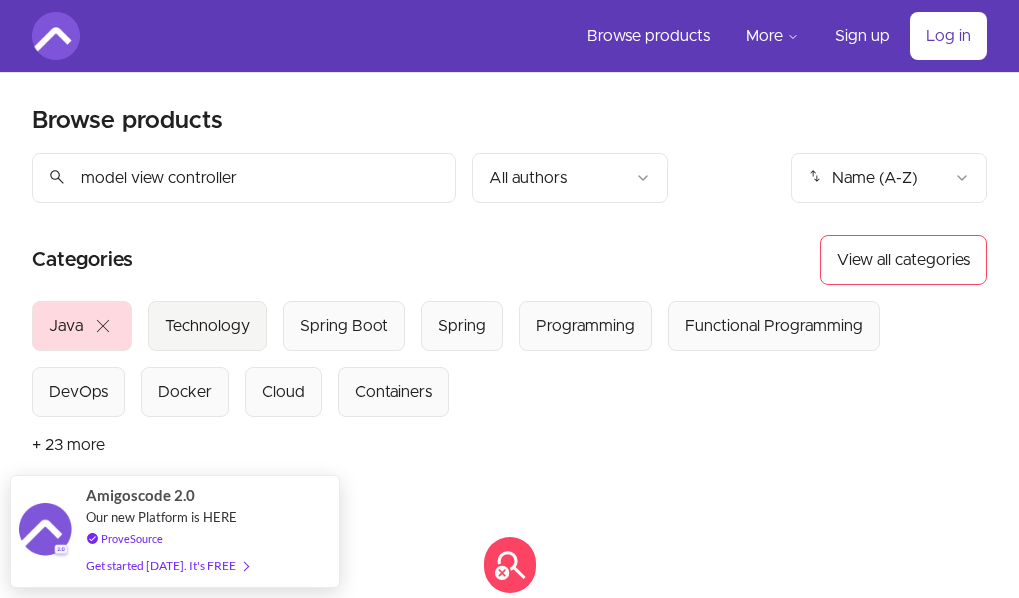 click on "Technology" at bounding box center [207, 326] 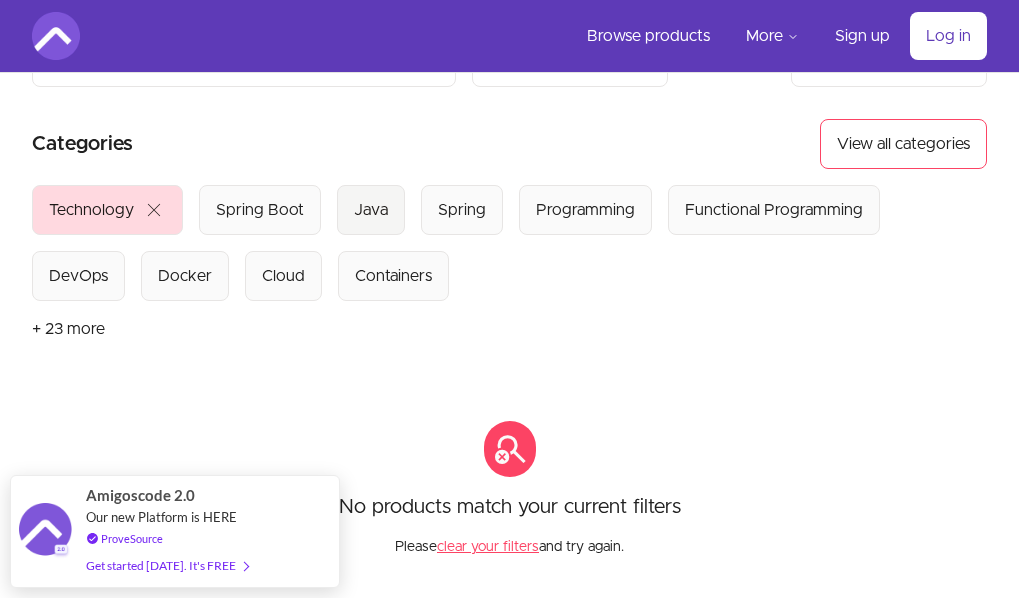 scroll, scrollTop: 120, scrollLeft: 0, axis: vertical 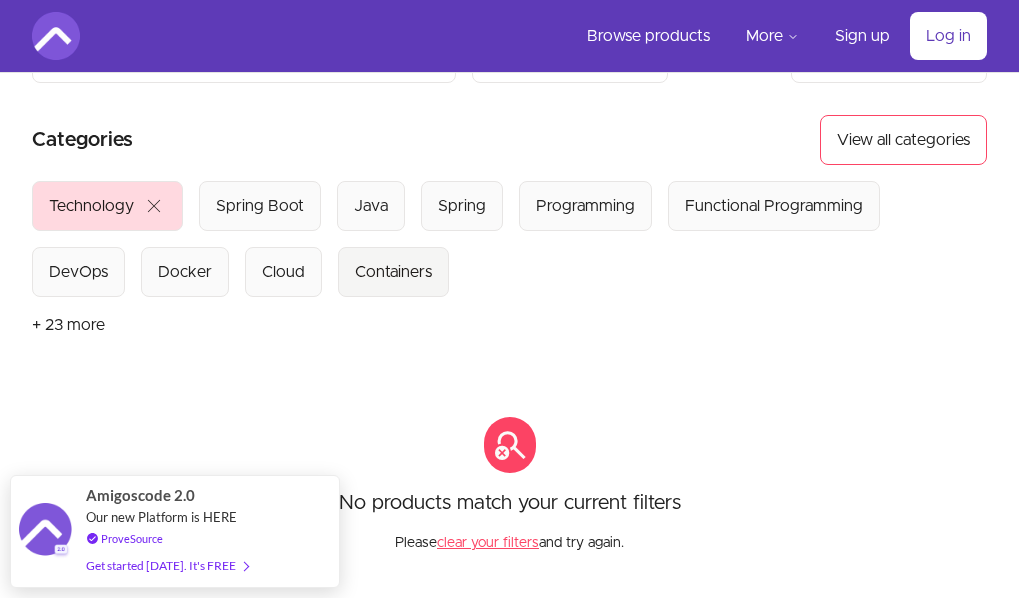 click on "Containers" at bounding box center [393, 272] 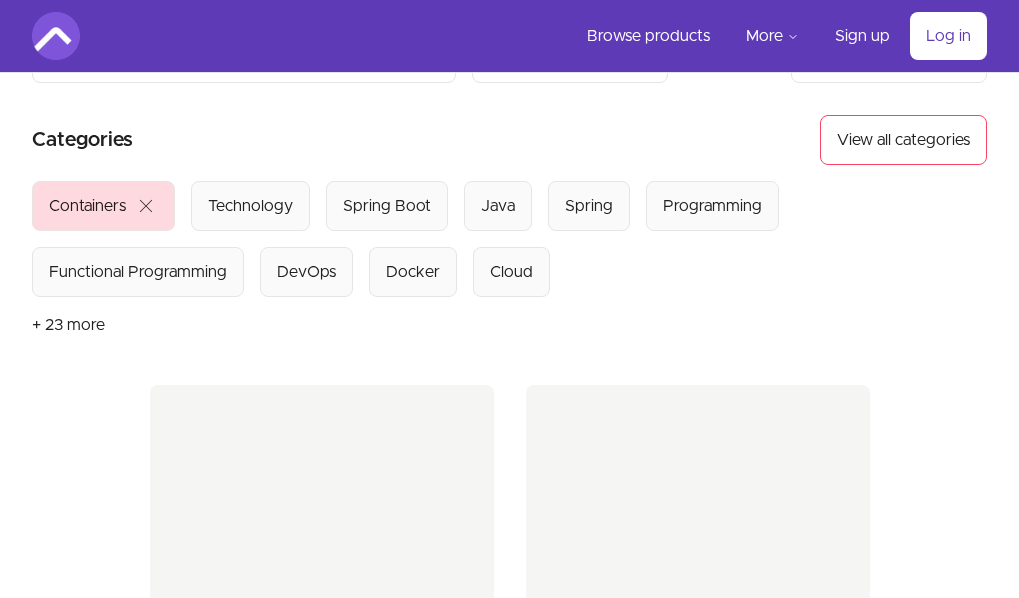 click on "Technology" at bounding box center [250, 206] 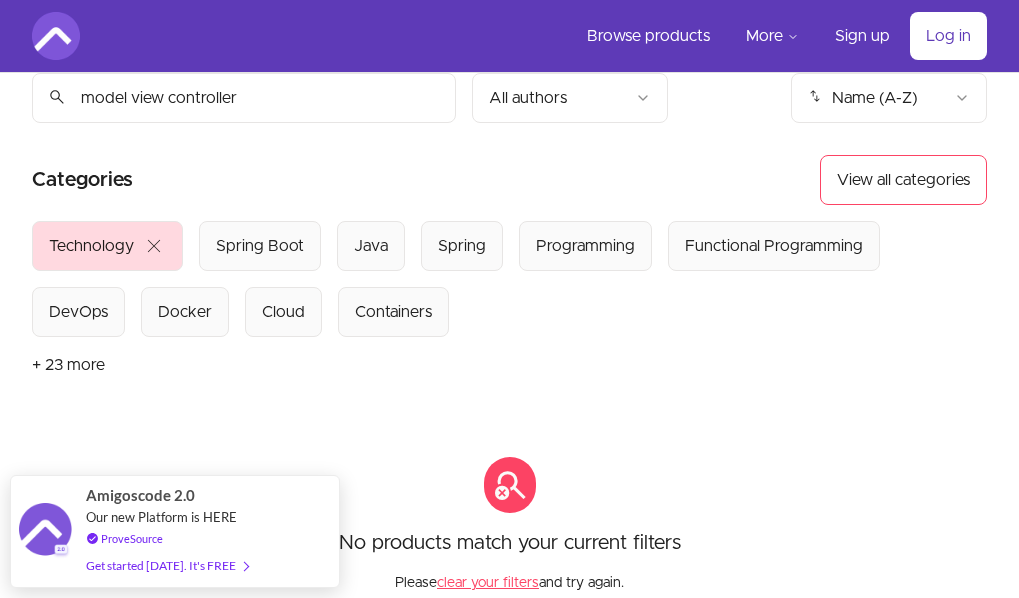 scroll, scrollTop: 0, scrollLeft: 0, axis: both 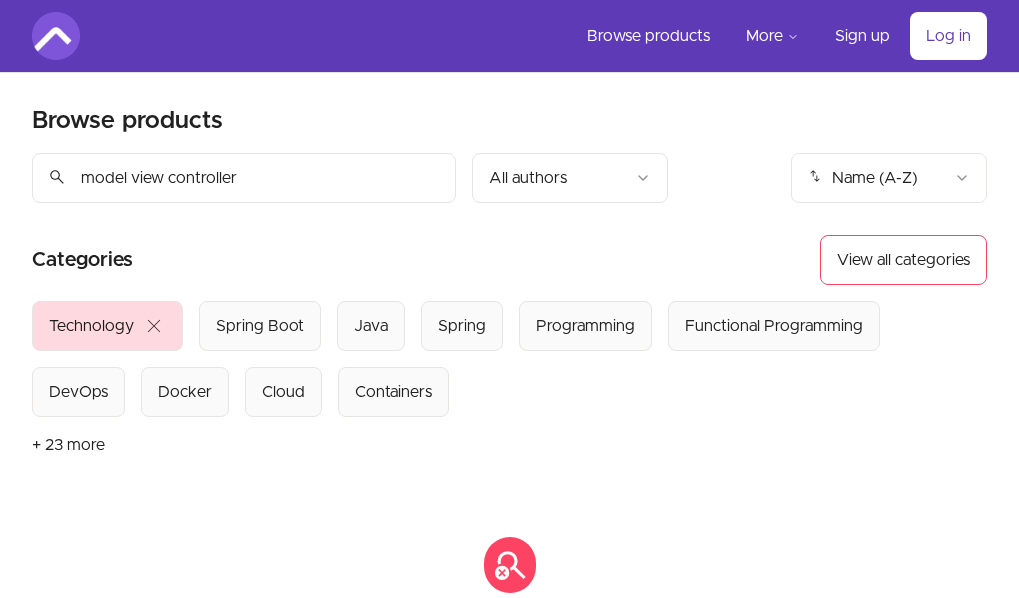 click on "model view controller" at bounding box center [244, 178] 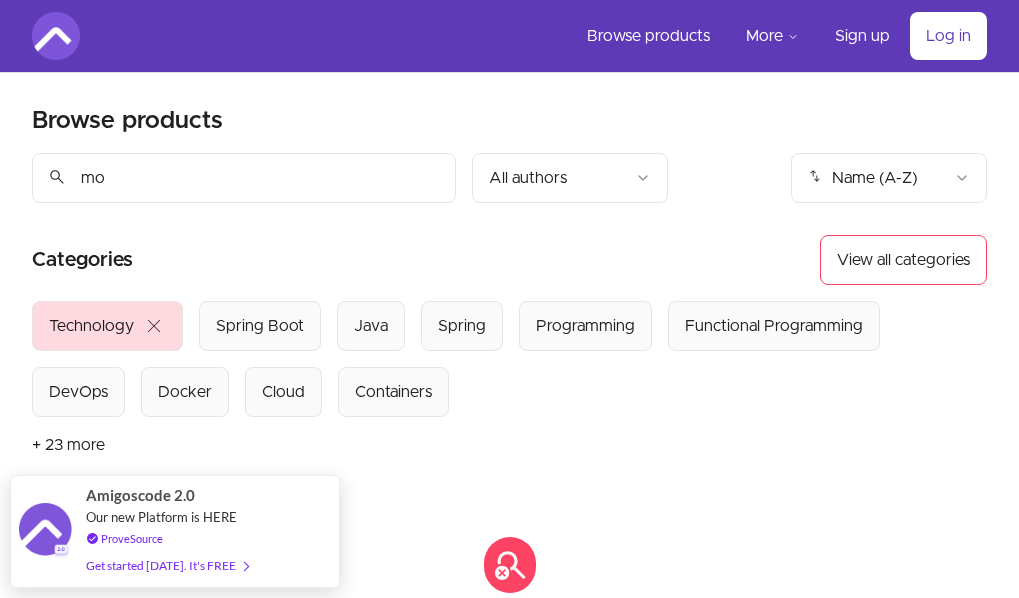type on "m" 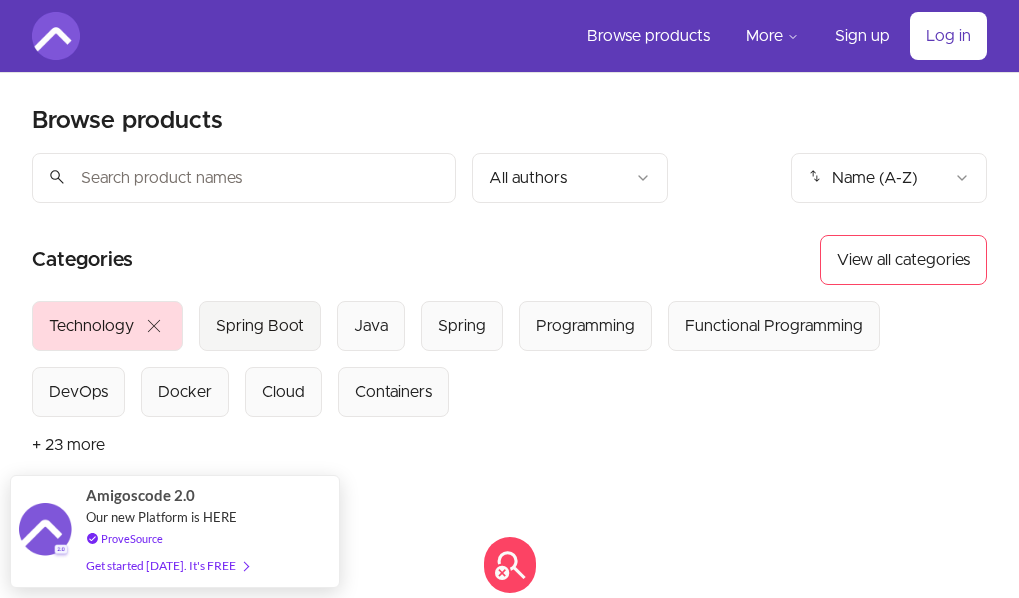 type 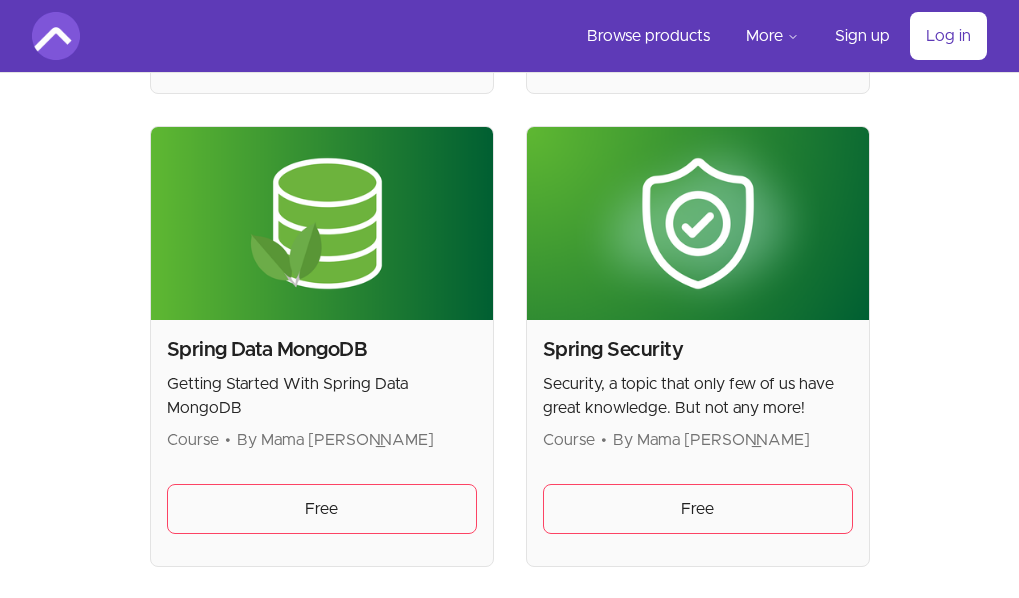 scroll, scrollTop: 1822, scrollLeft: 0, axis: vertical 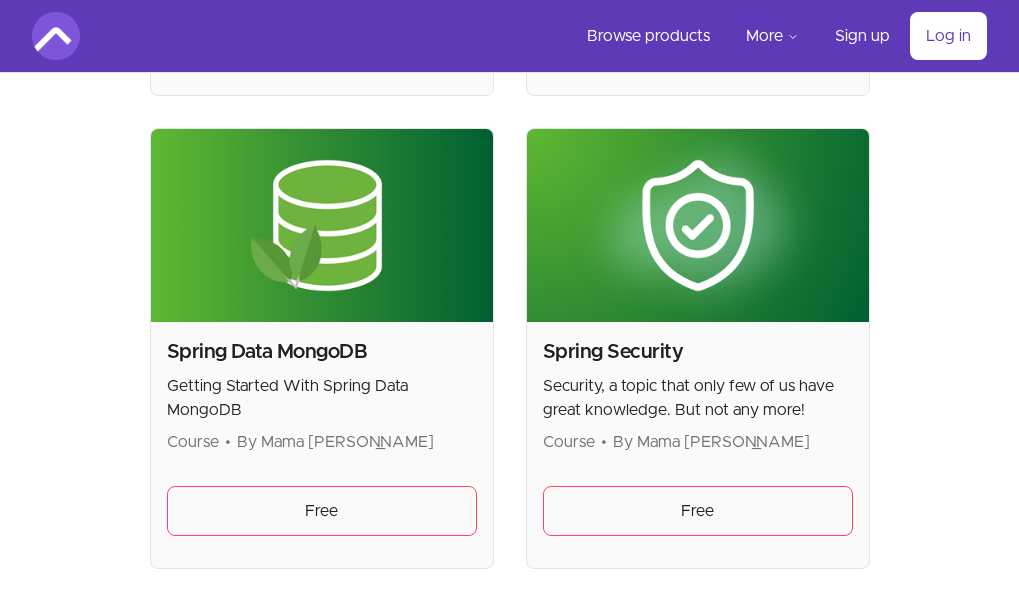 click at bounding box center (322, 225) 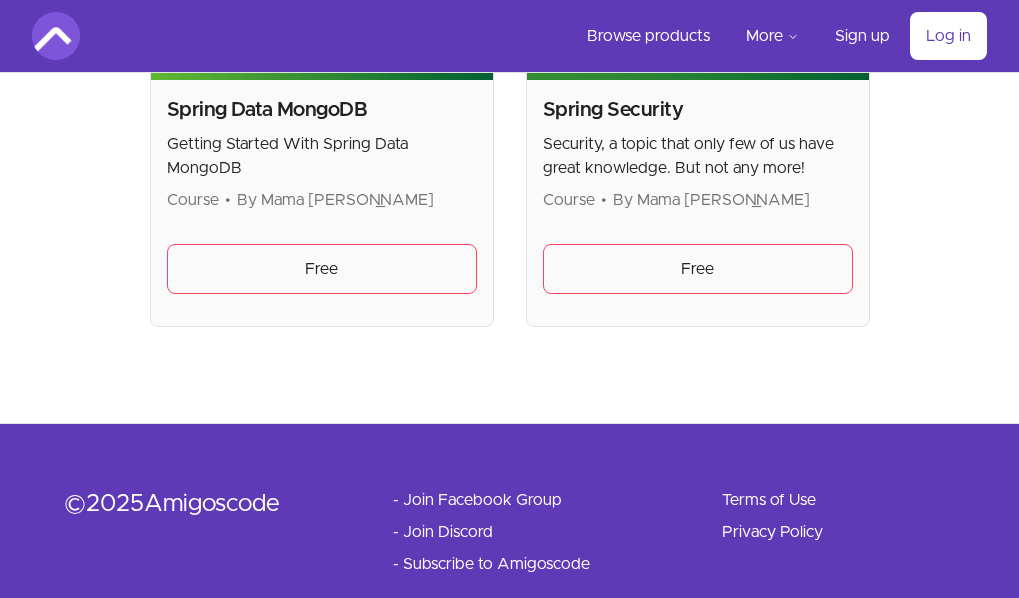 scroll, scrollTop: 2142, scrollLeft: 0, axis: vertical 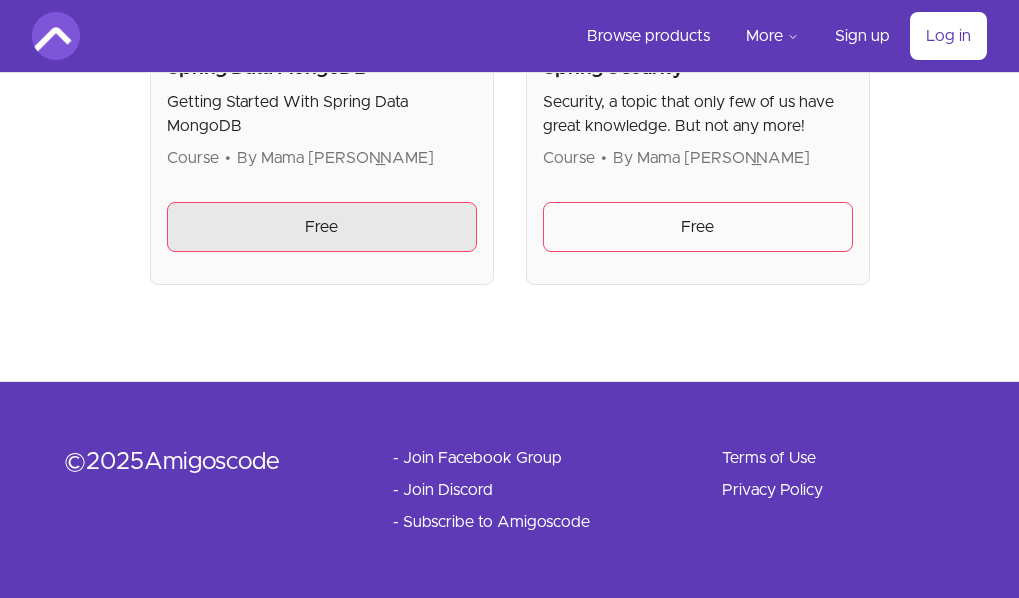 click on "Free" at bounding box center [322, 227] 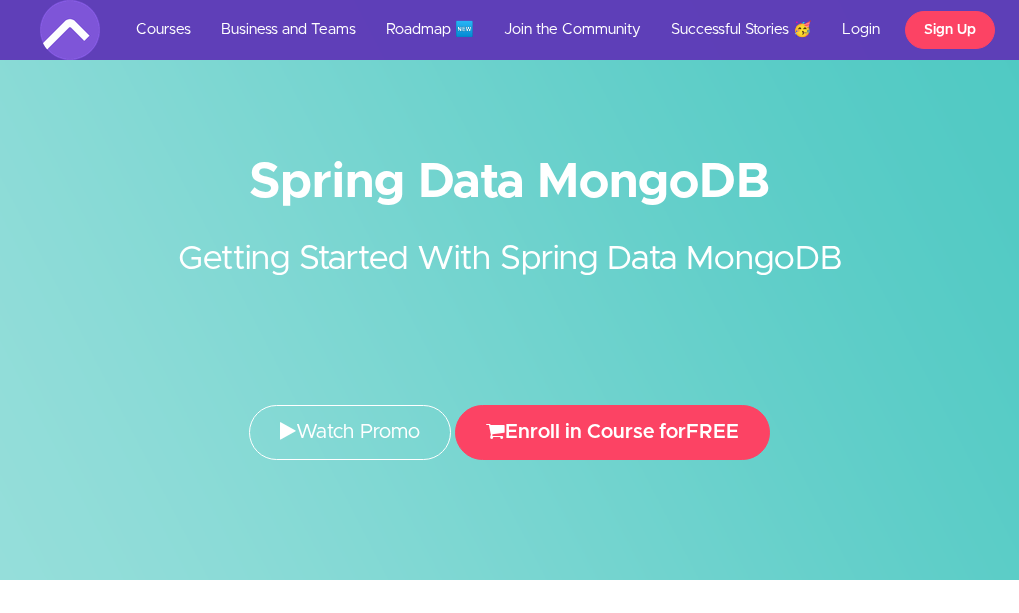 scroll, scrollTop: 0, scrollLeft: 0, axis: both 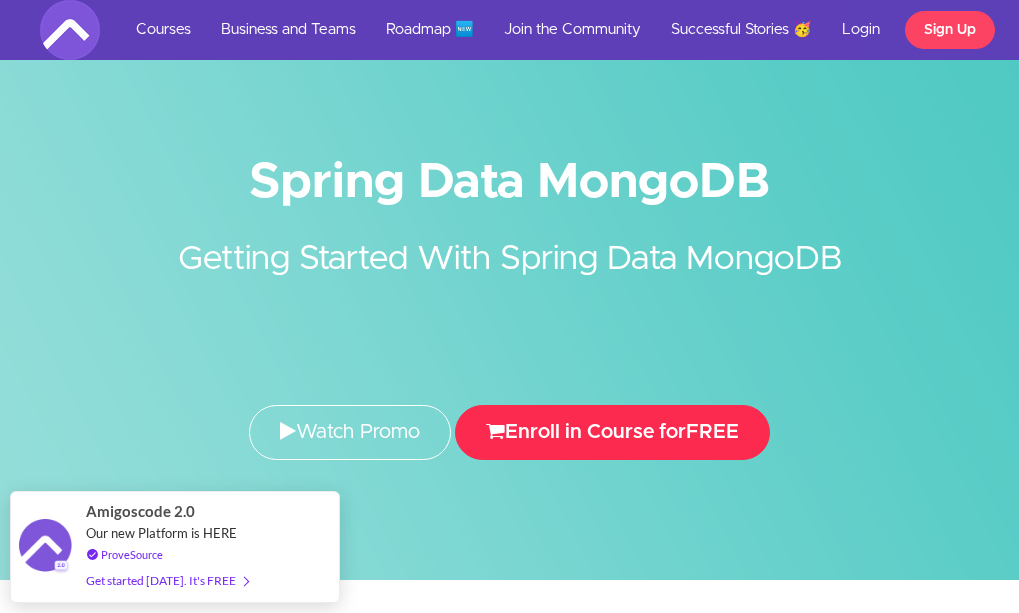 click on "Enroll in Course for
FREE" at bounding box center [612, 432] 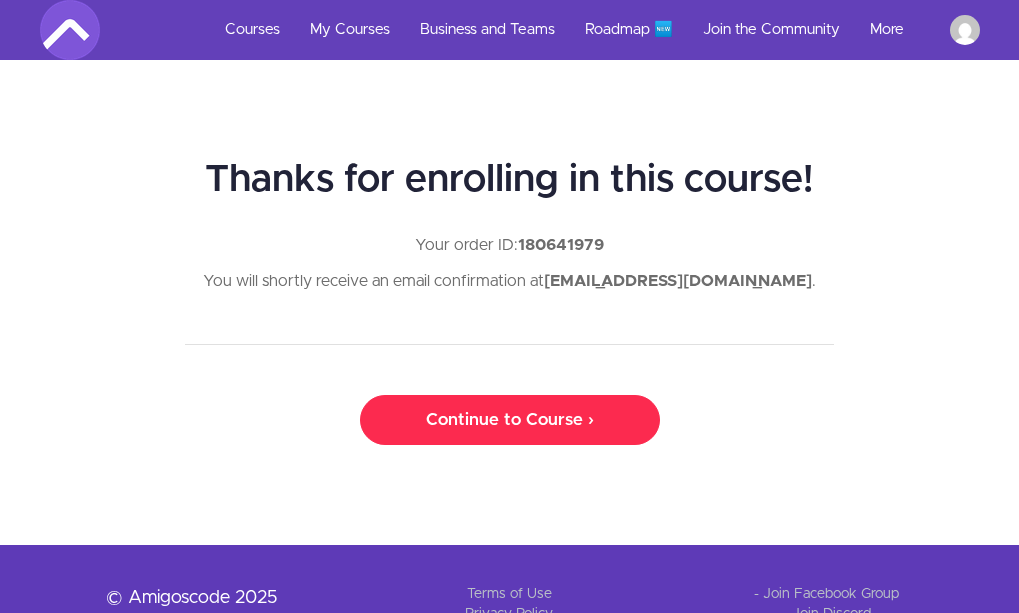 scroll, scrollTop: 0, scrollLeft: 0, axis: both 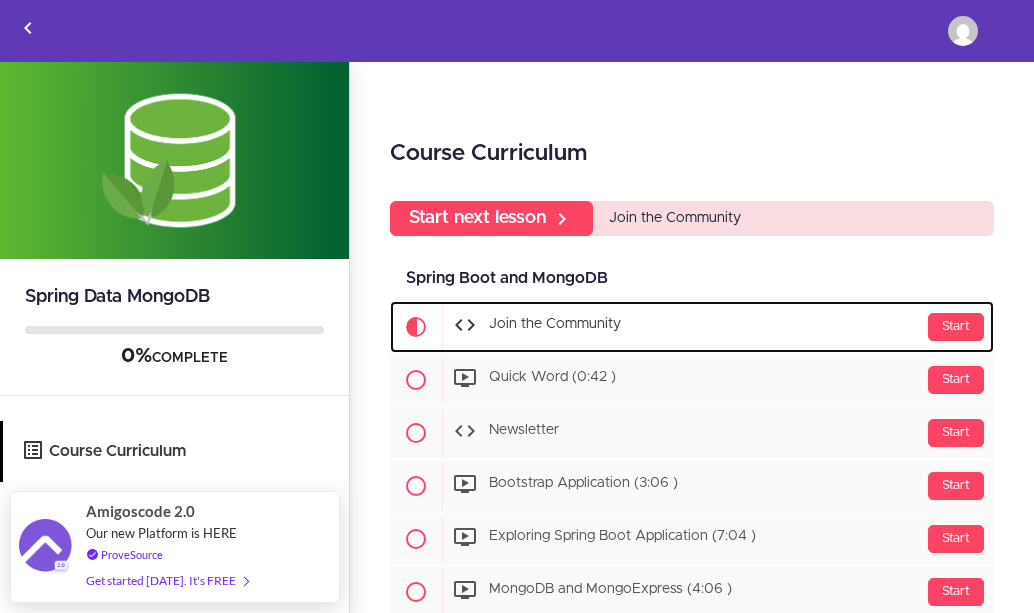 click on "Join the Community" at bounding box center [555, 325] 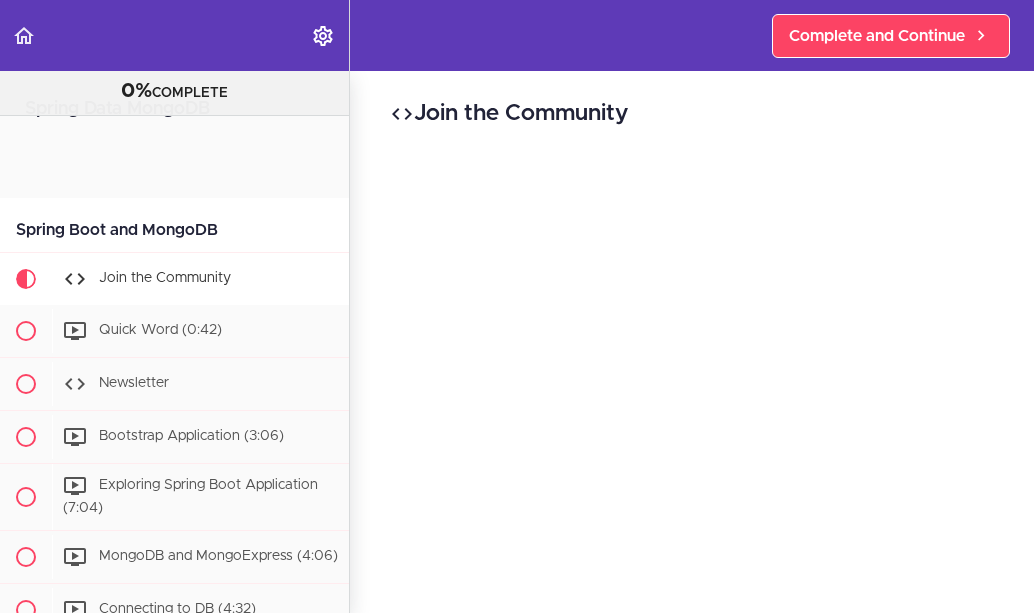 scroll, scrollTop: 0, scrollLeft: 0, axis: both 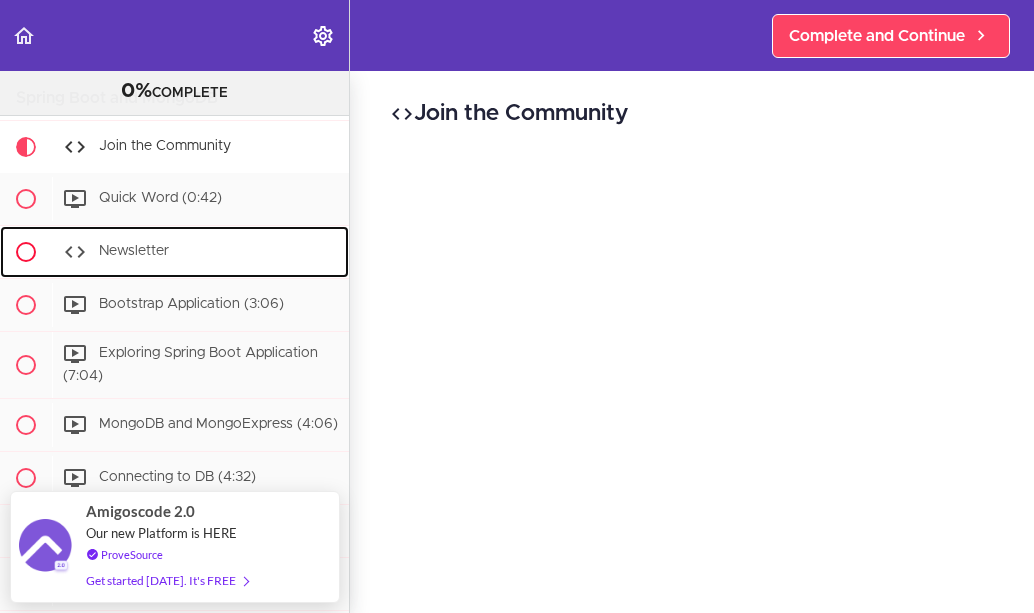 click on "Newsletter" at bounding box center (200, 252) 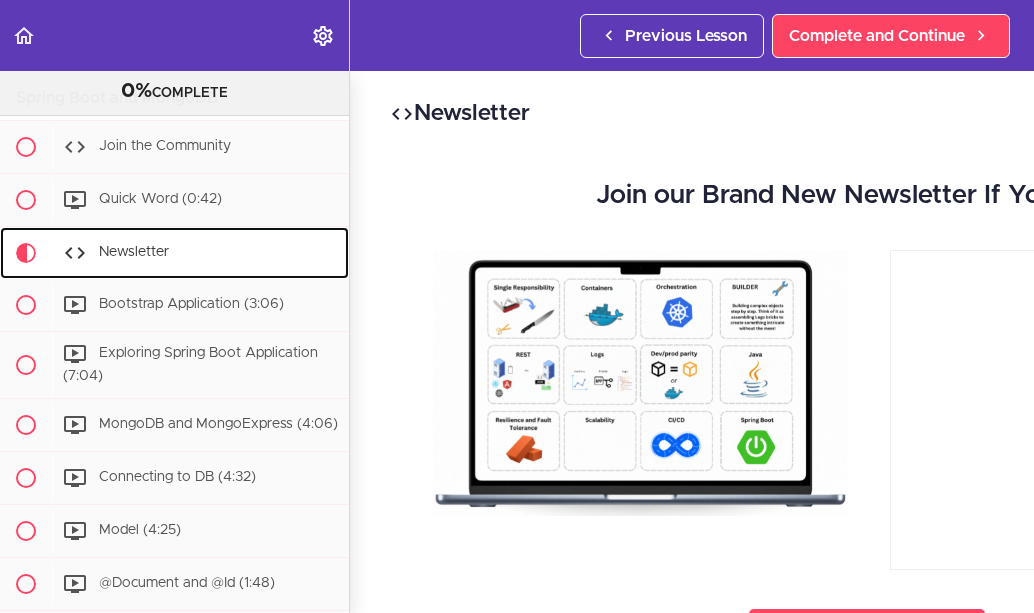 click on "Join the Community
Quick Word
(0:42)" at bounding box center (174, 611) 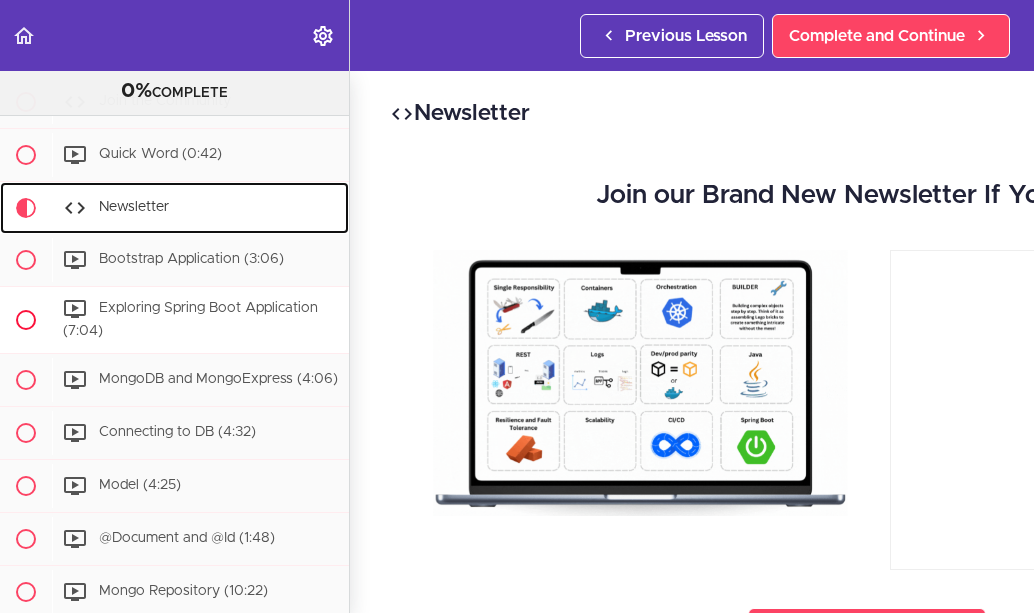 scroll, scrollTop: 213, scrollLeft: 0, axis: vertical 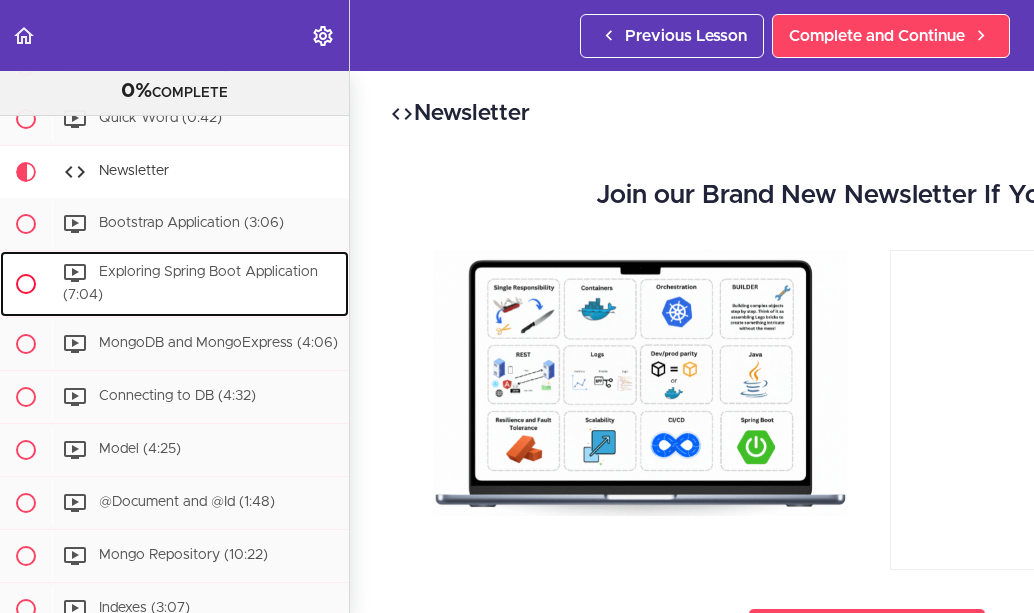 click on "Exploring Spring Boot Application
(7:04)" at bounding box center (190, 283) 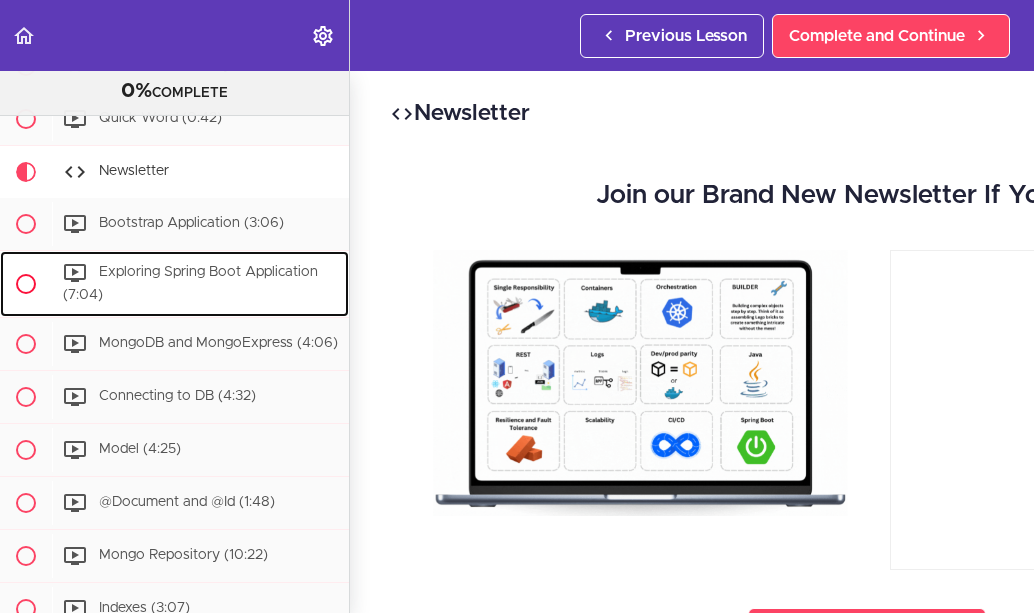 click on "Exploring Spring Boot Application
(7:04)" at bounding box center [190, 283] 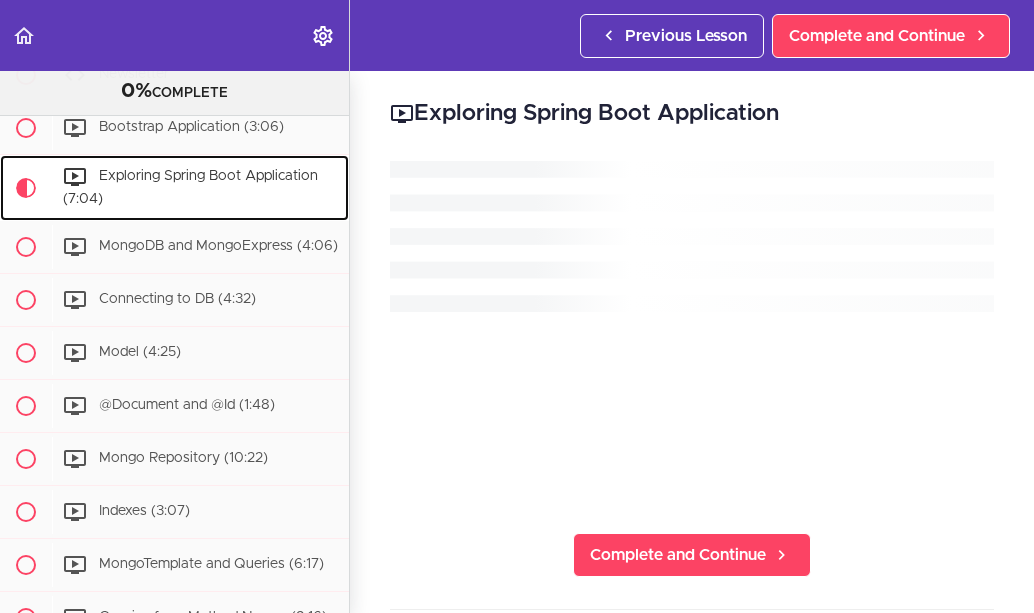 scroll, scrollTop: 319, scrollLeft: 0, axis: vertical 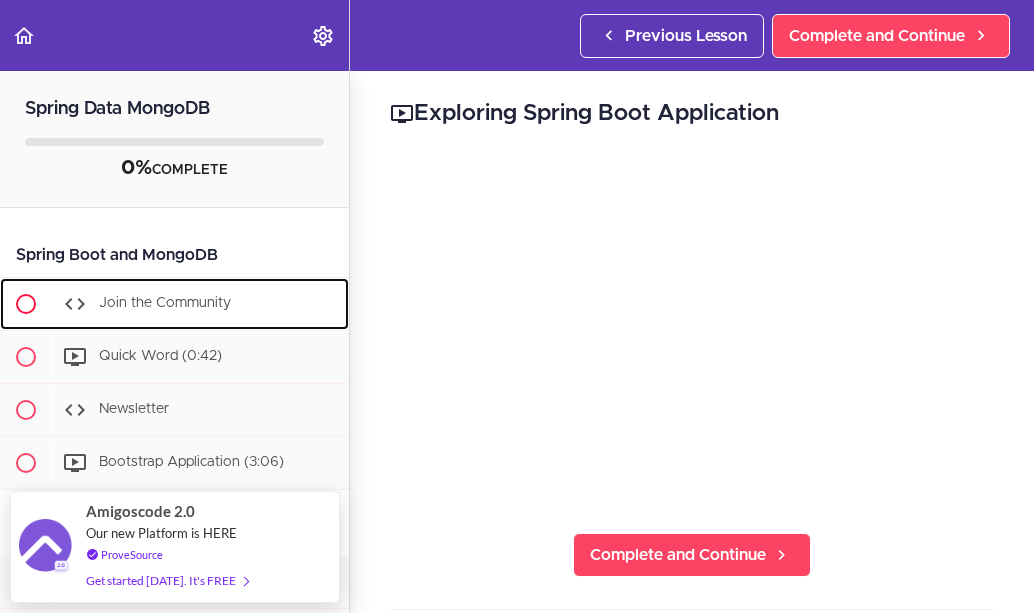 click on "Join the Community" at bounding box center (200, 304) 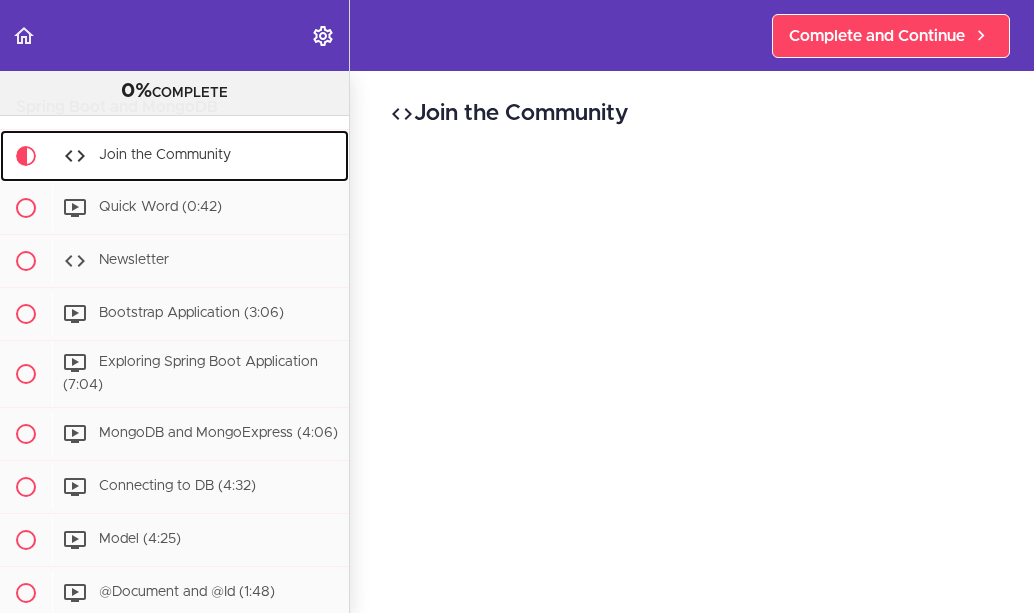 scroll, scrollTop: 107, scrollLeft: 0, axis: vertical 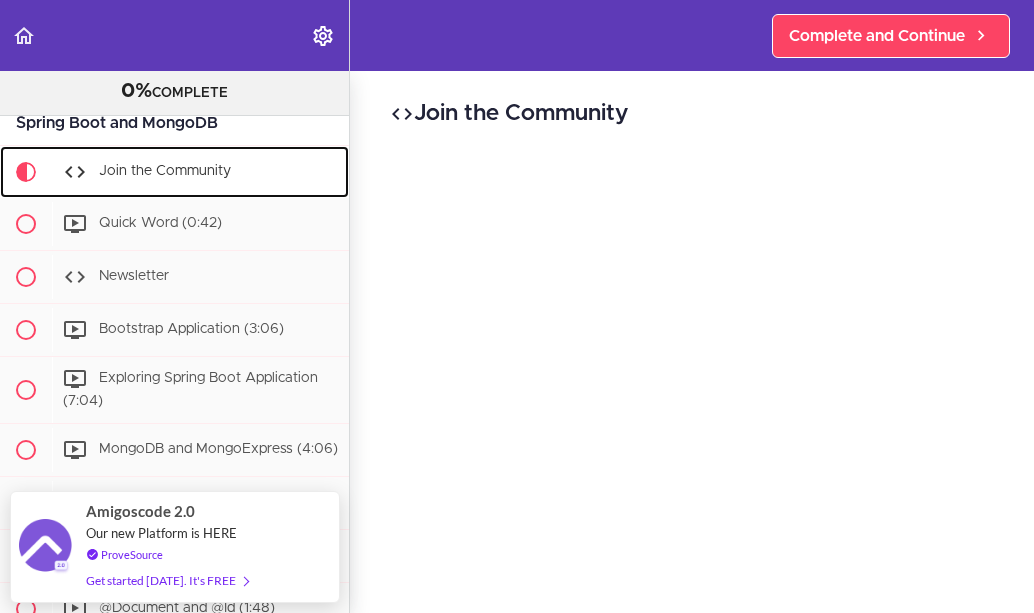 click on "Join the Community" at bounding box center [174, 172] 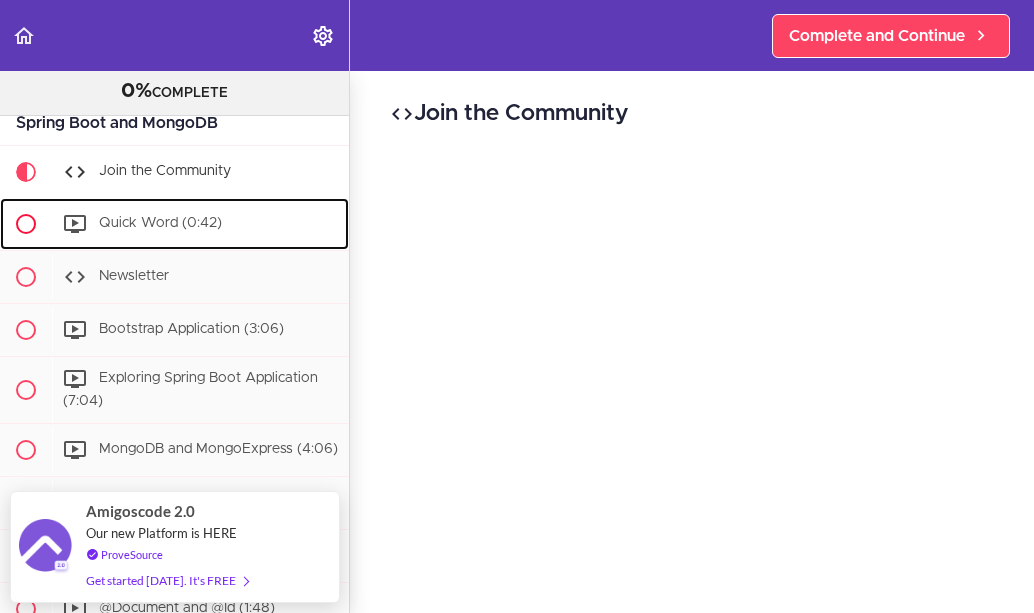 click on "Quick Word
(0:42)" at bounding box center (200, 224) 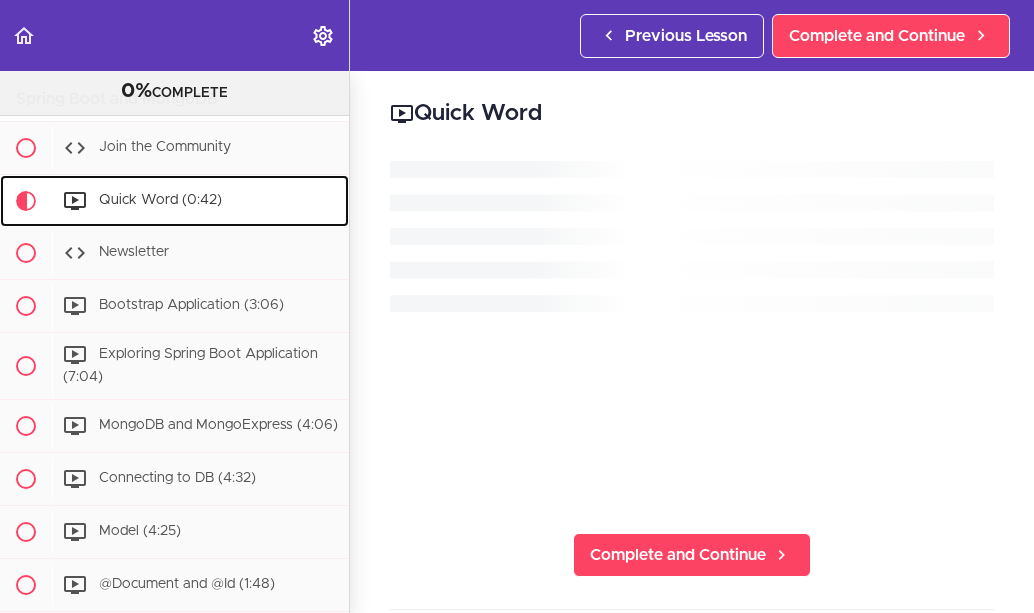 scroll, scrollTop: 160, scrollLeft: 0, axis: vertical 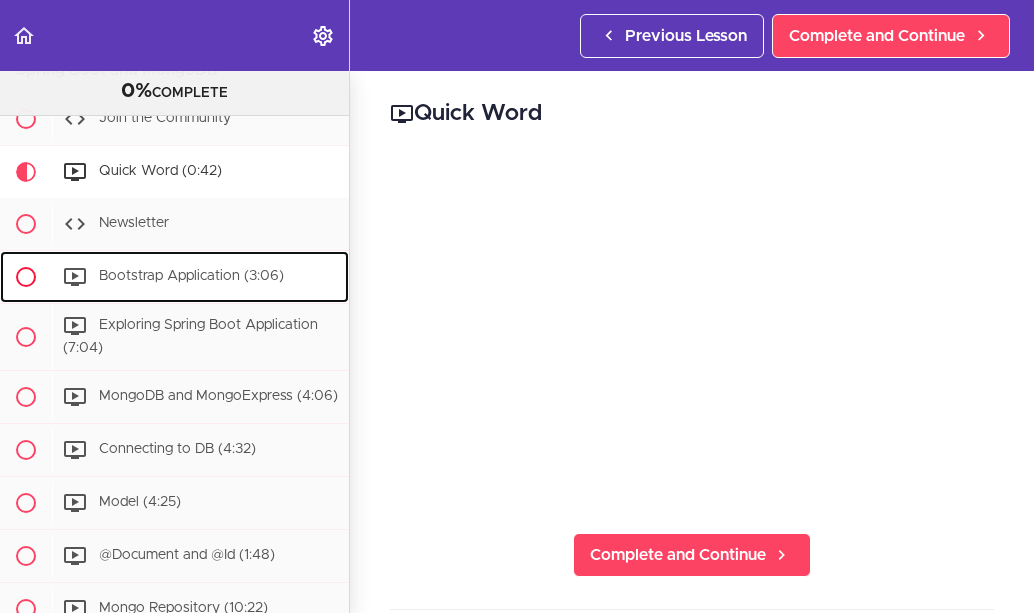 click on "Bootstrap Application
(3:06)" at bounding box center (200, 277) 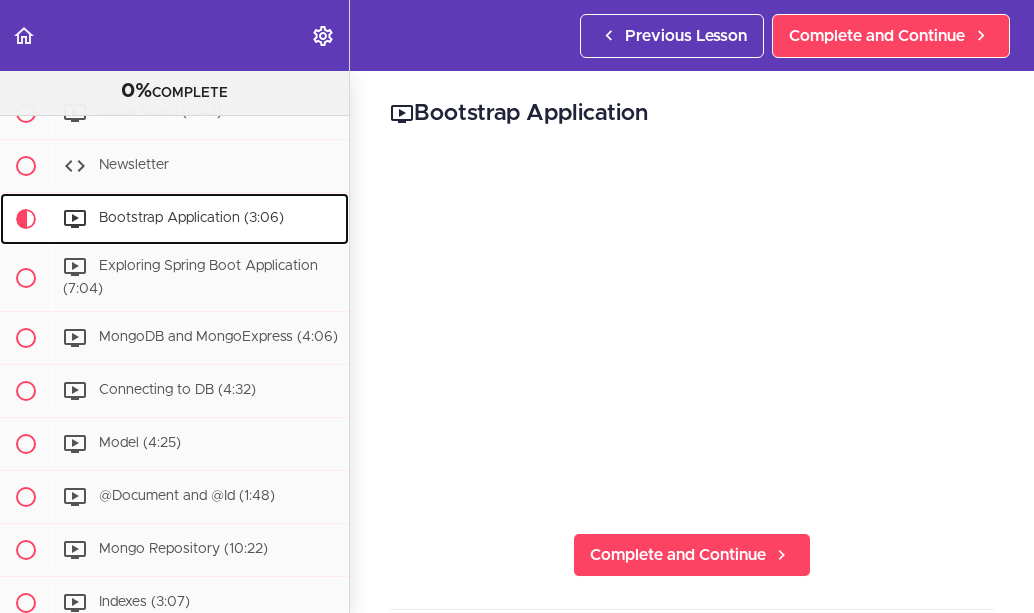 scroll, scrollTop: 266, scrollLeft: 0, axis: vertical 